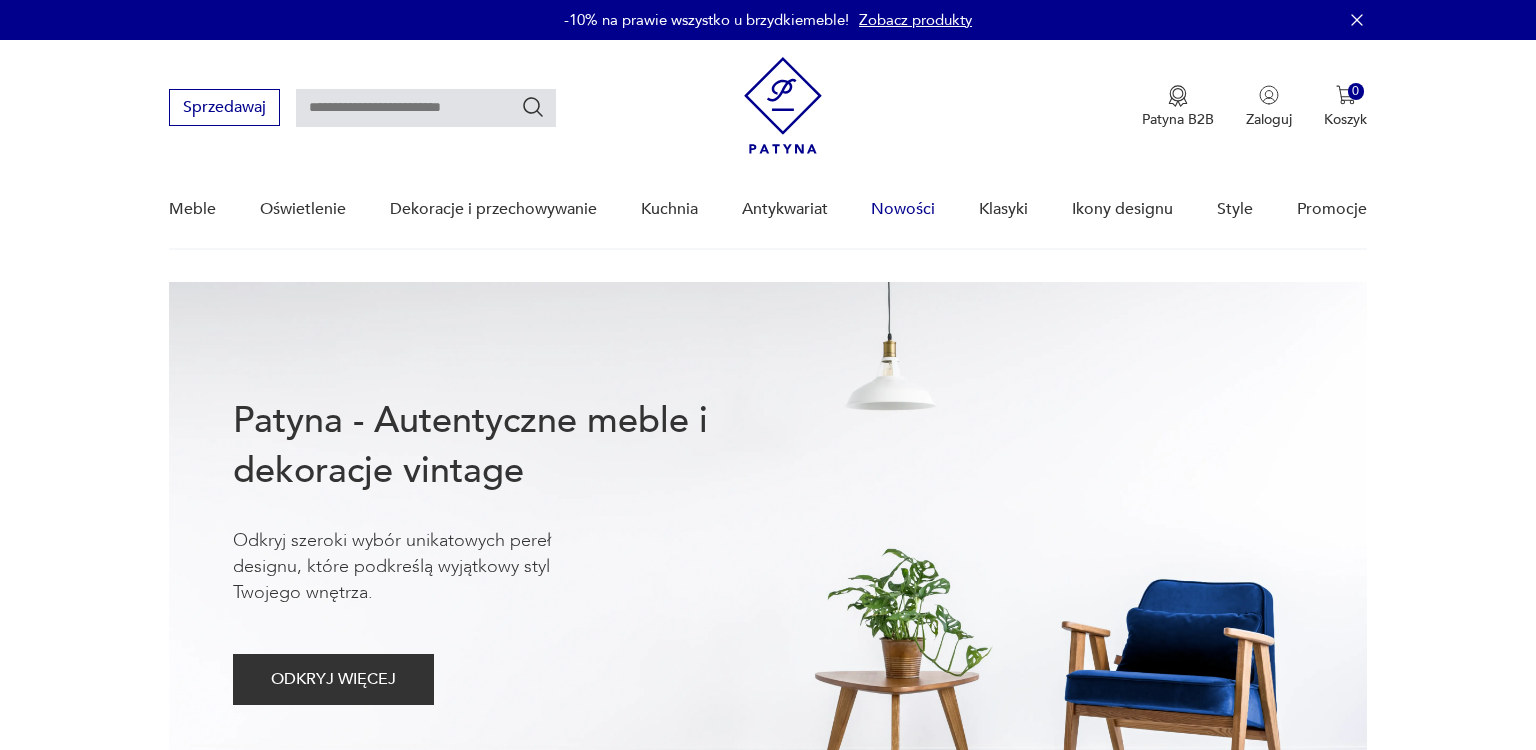 scroll, scrollTop: 0, scrollLeft: 0, axis: both 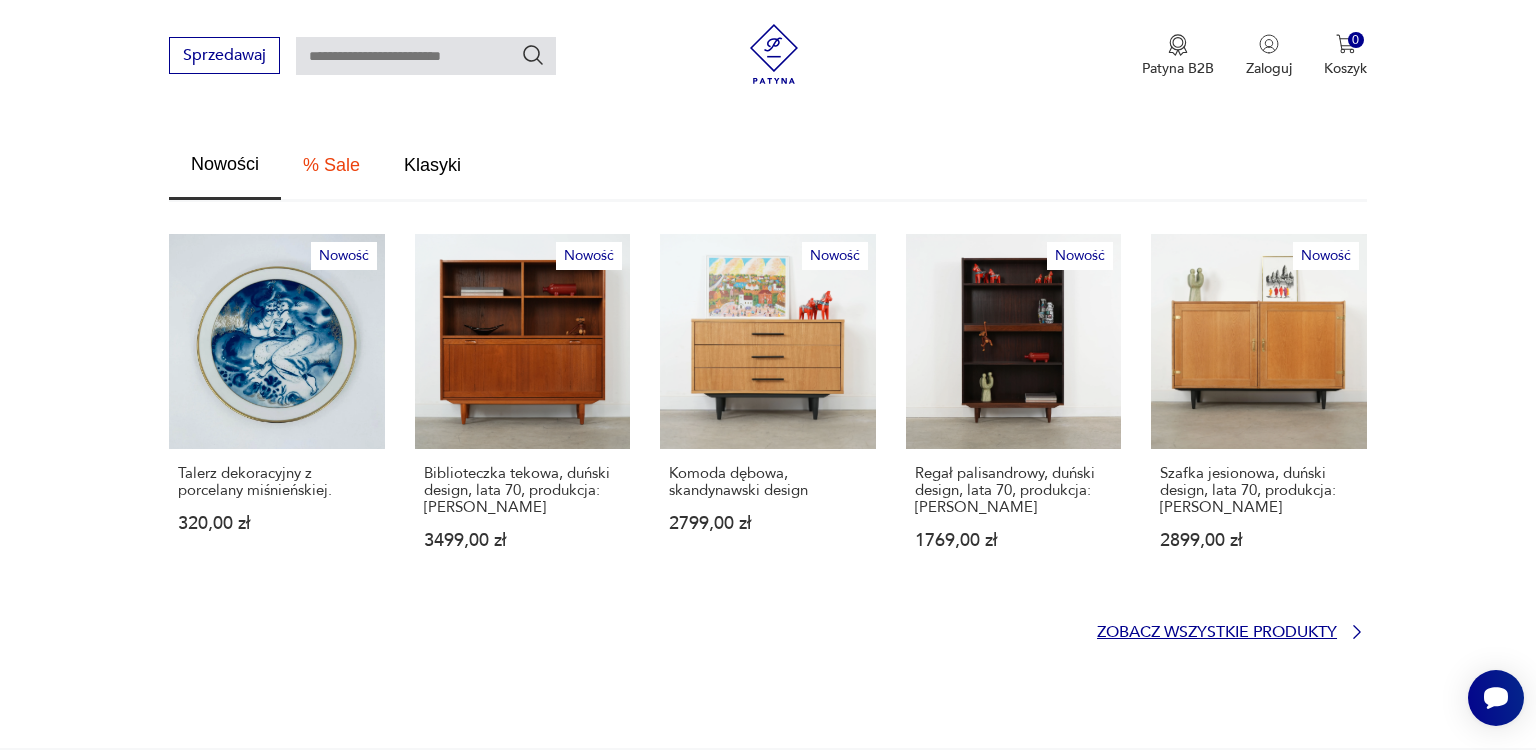 click on "Zobacz wszystkie produkty" at bounding box center [1217, 632] 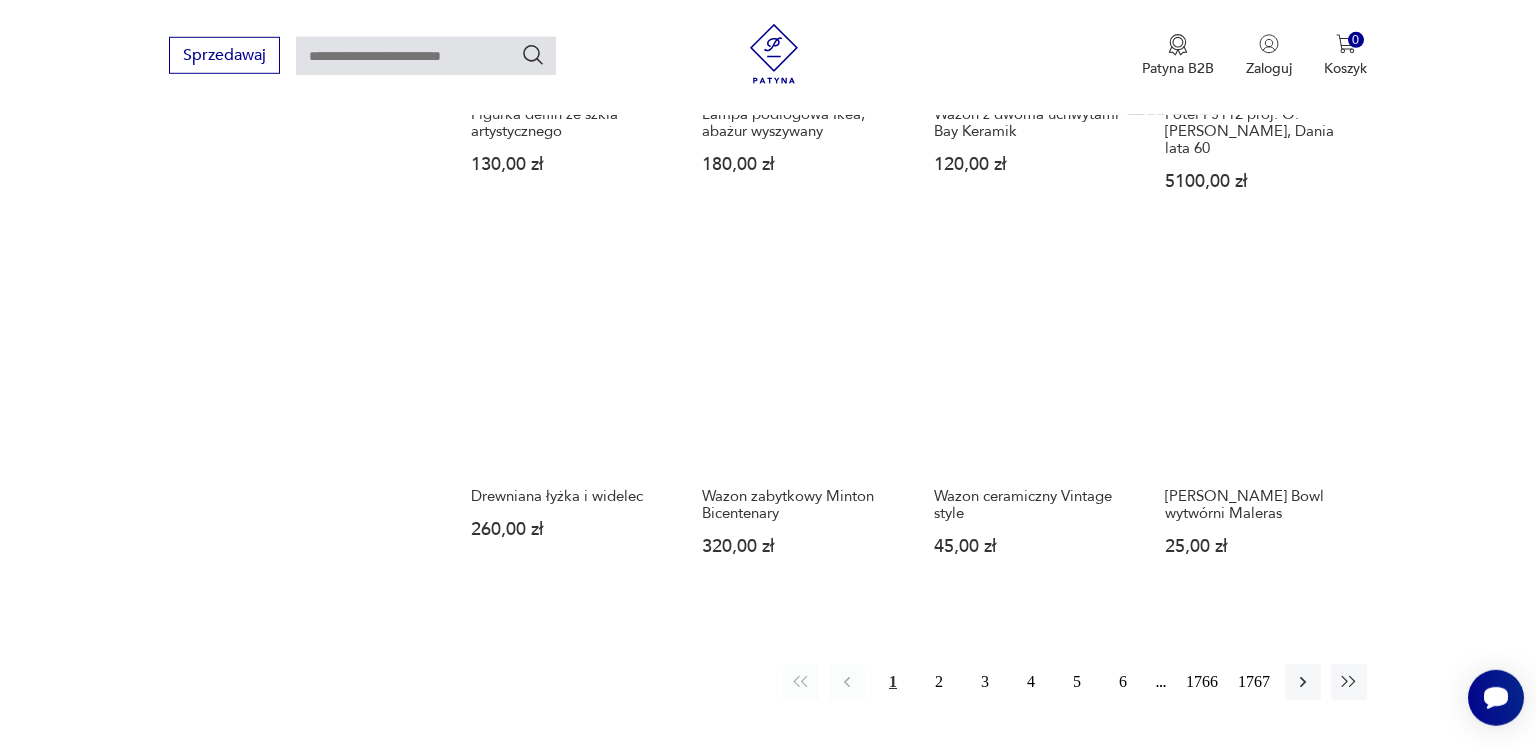 scroll, scrollTop: 1567, scrollLeft: 0, axis: vertical 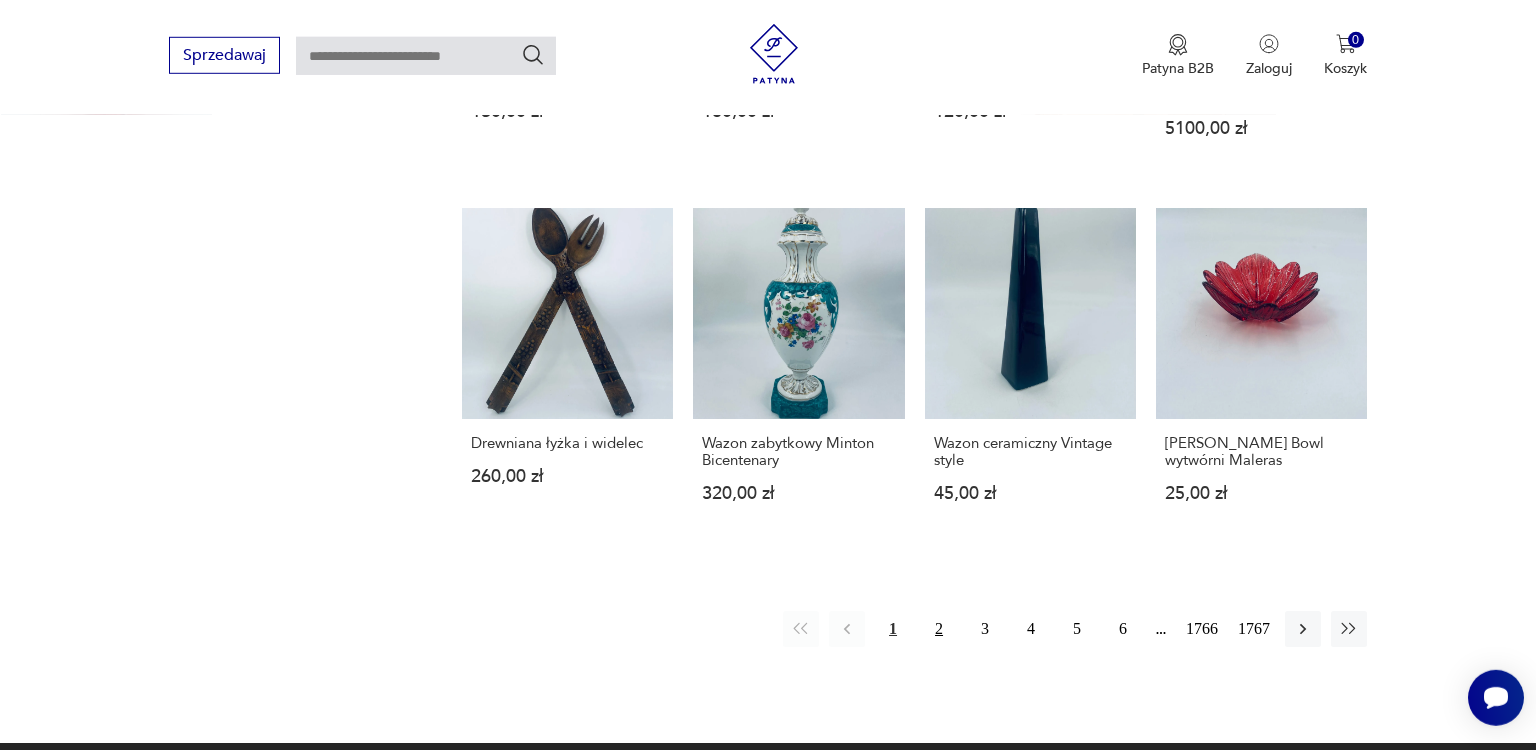 click on "2" at bounding box center (939, 629) 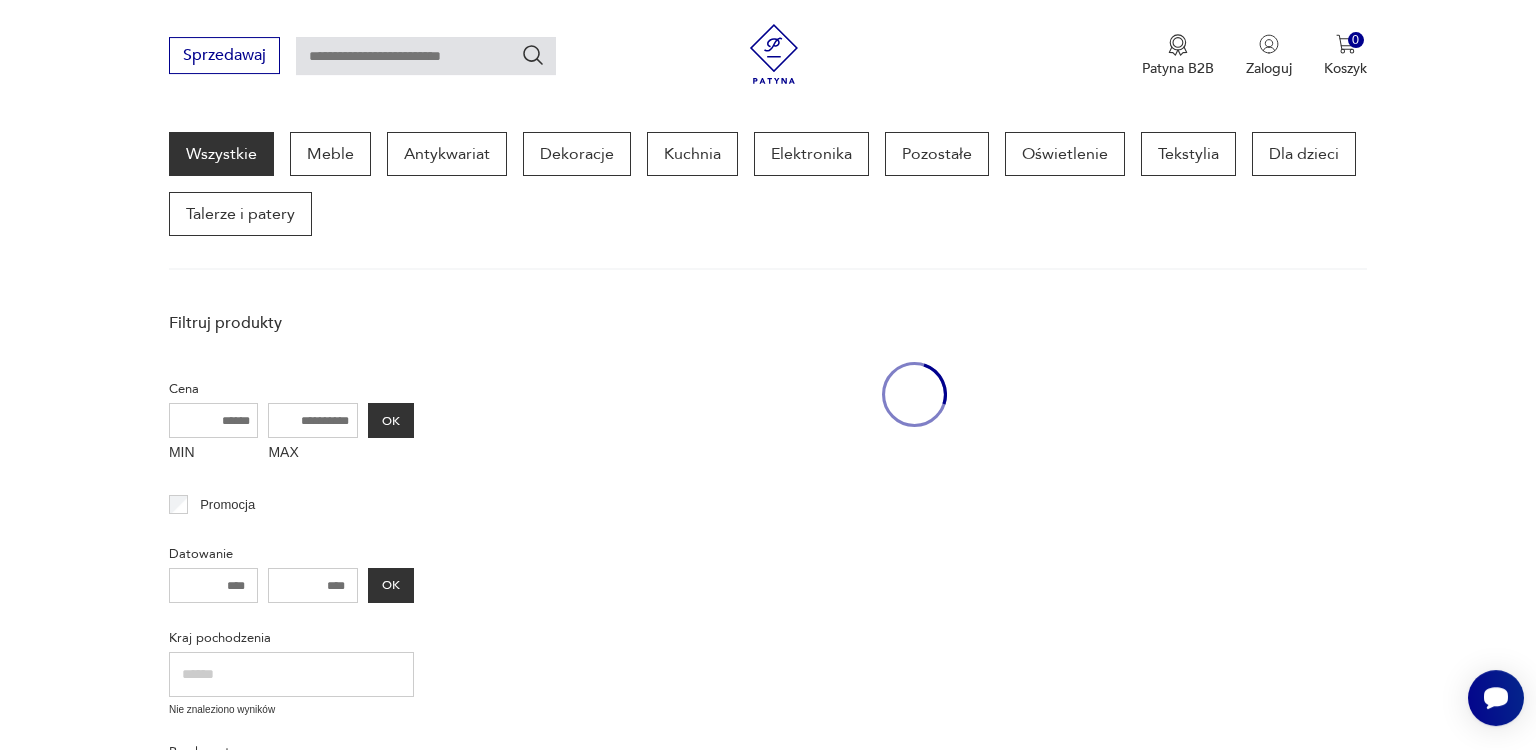 scroll, scrollTop: 256, scrollLeft: 0, axis: vertical 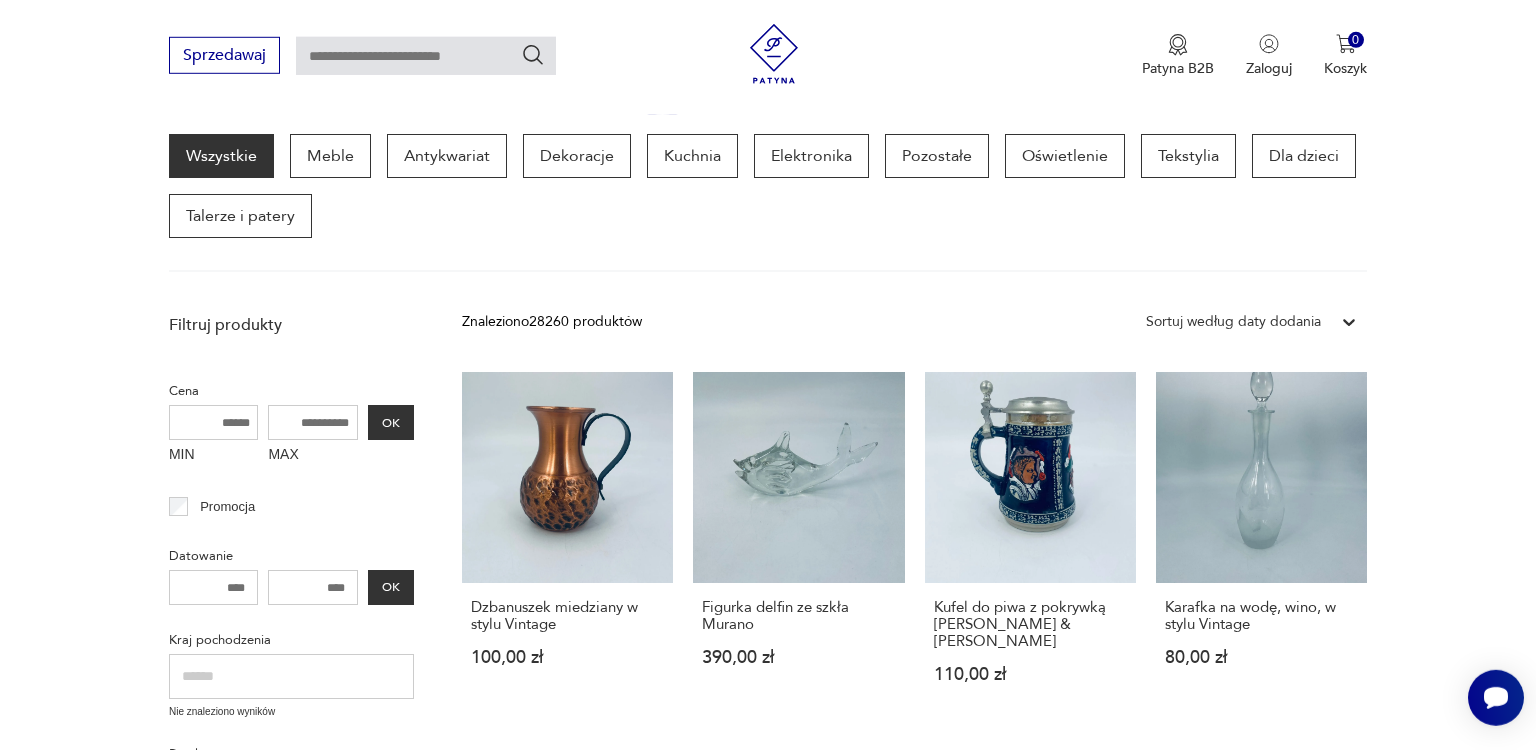click on "Kufel do piwa z pokrywką [PERSON_NAME] & [PERSON_NAME]" at bounding box center [1030, 624] 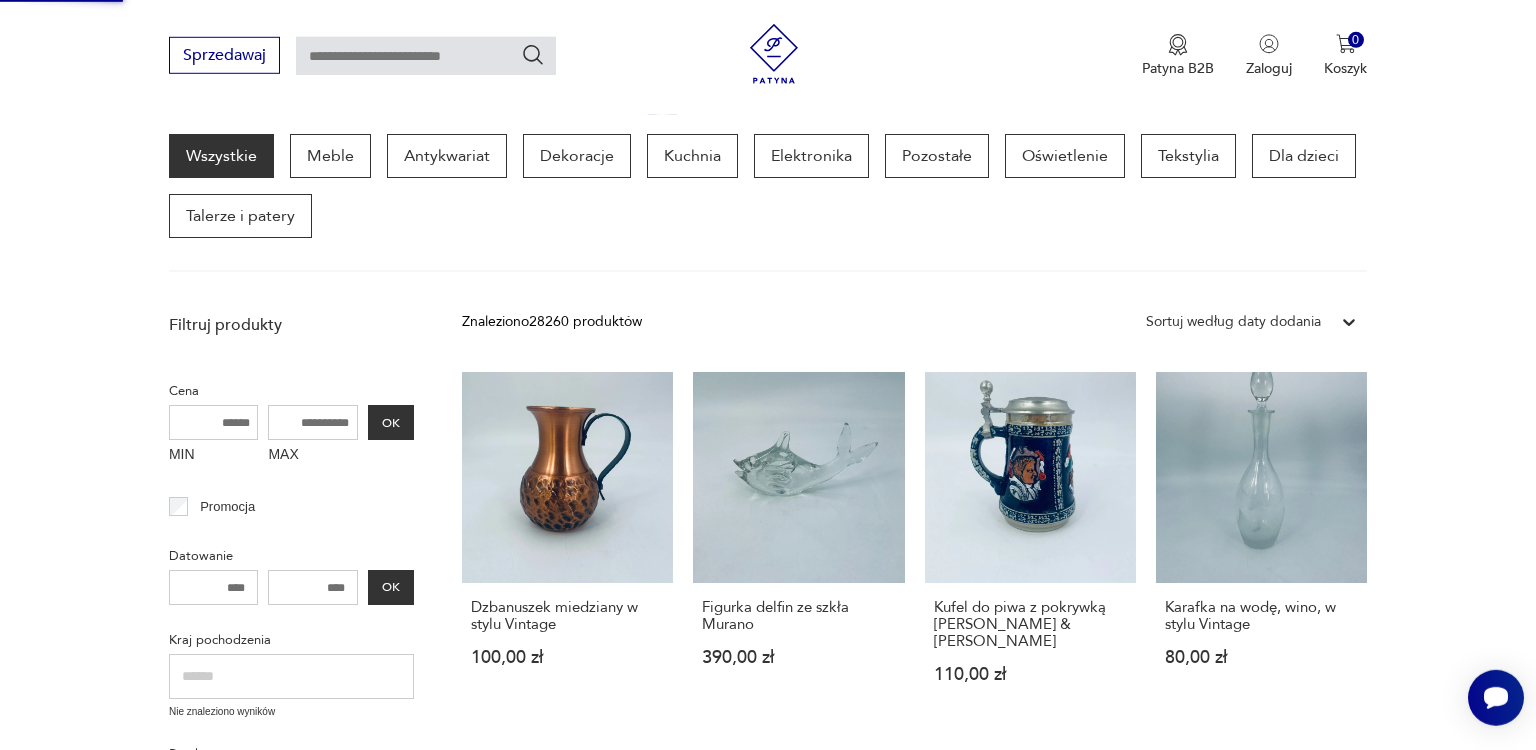 click on "Kufel do piwa z pokrywką [PERSON_NAME] & [PERSON_NAME]" at bounding box center [1030, 624] 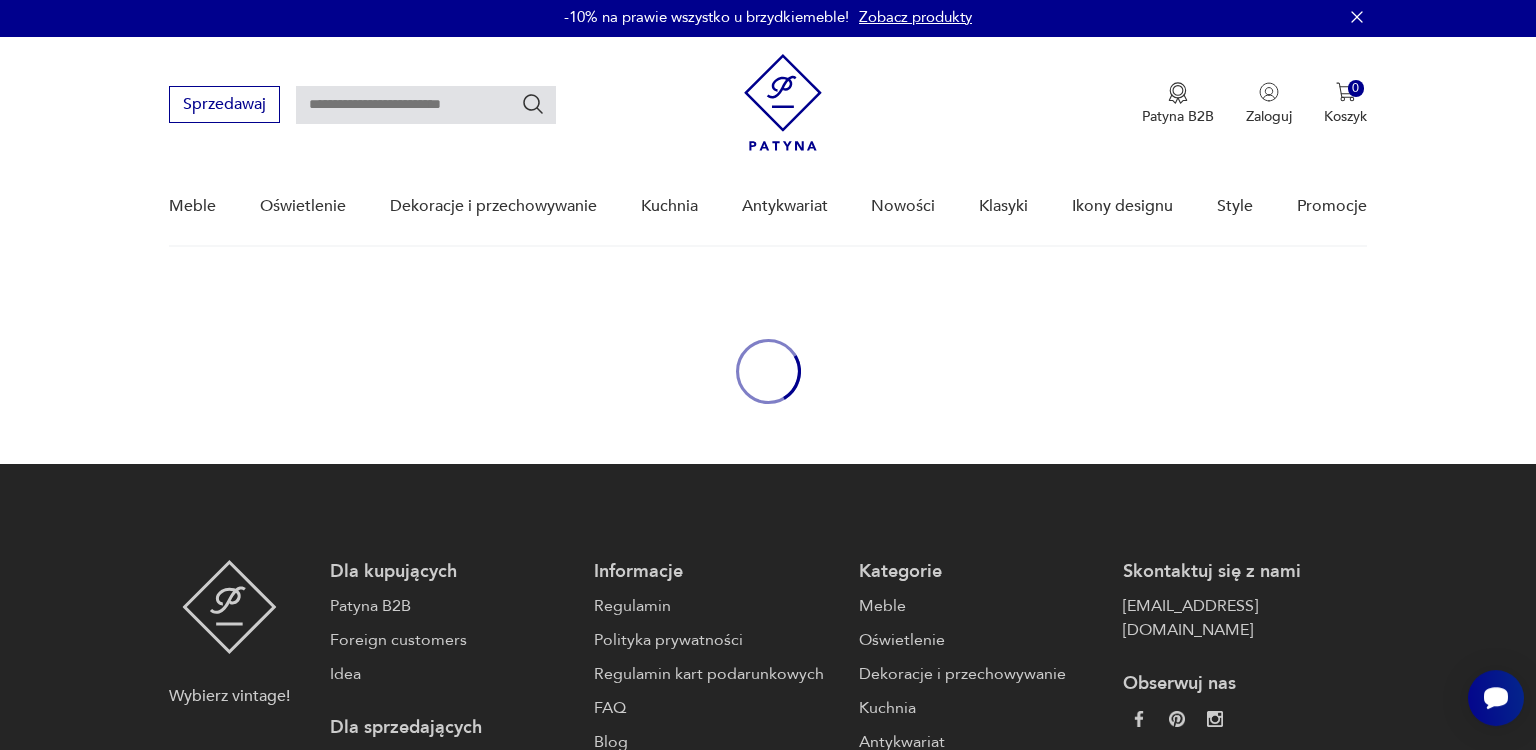 scroll, scrollTop: 0, scrollLeft: 0, axis: both 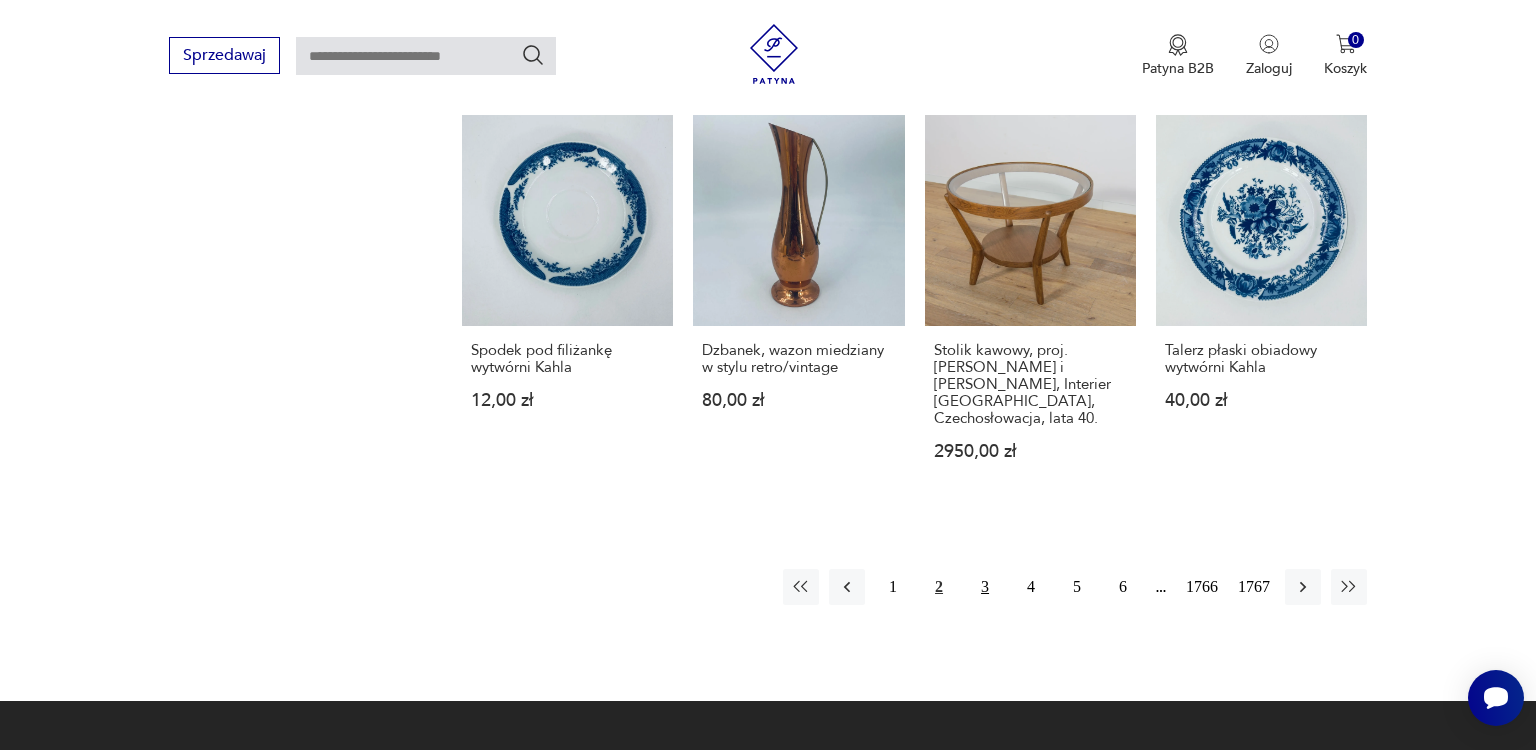 click on "3" at bounding box center (985, 587) 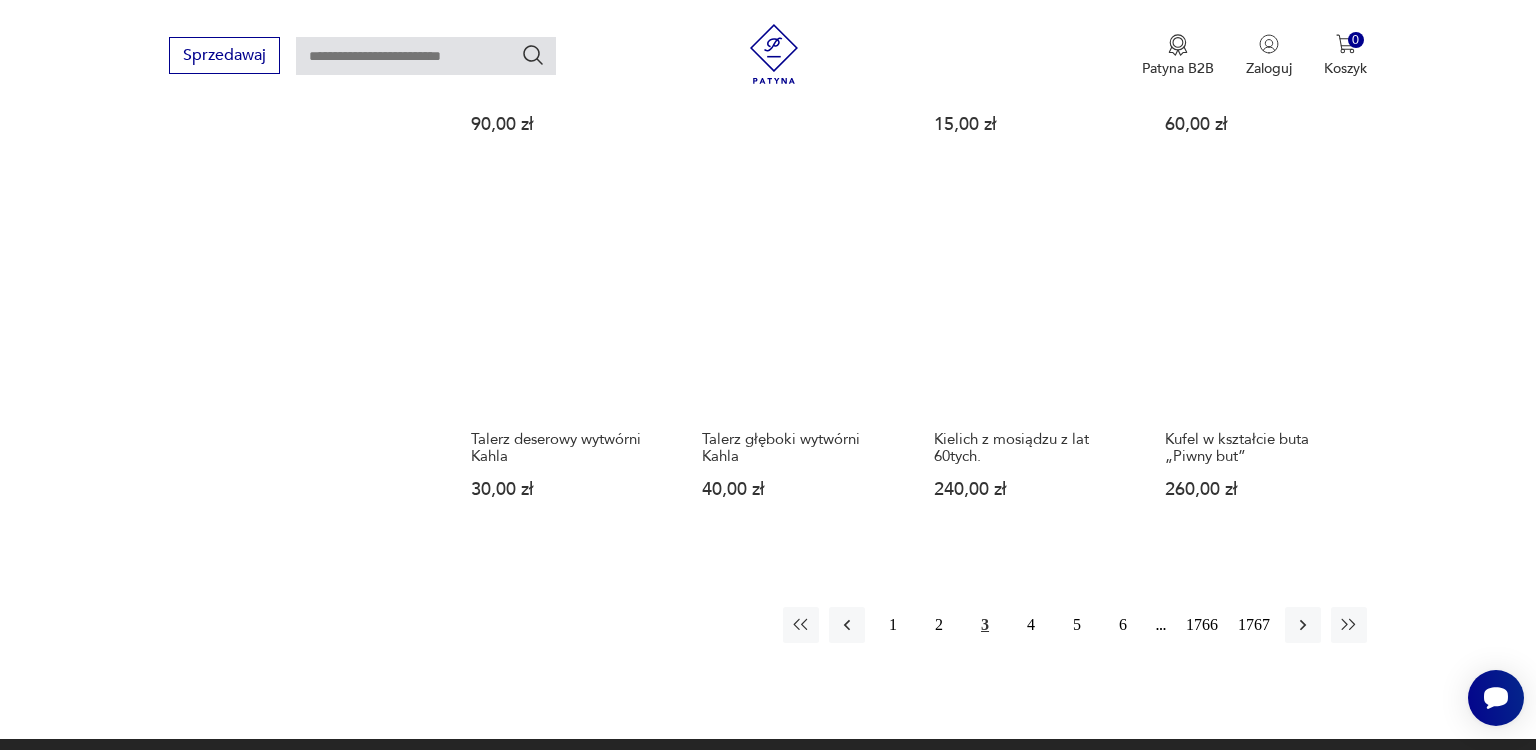 scroll, scrollTop: 1577, scrollLeft: 0, axis: vertical 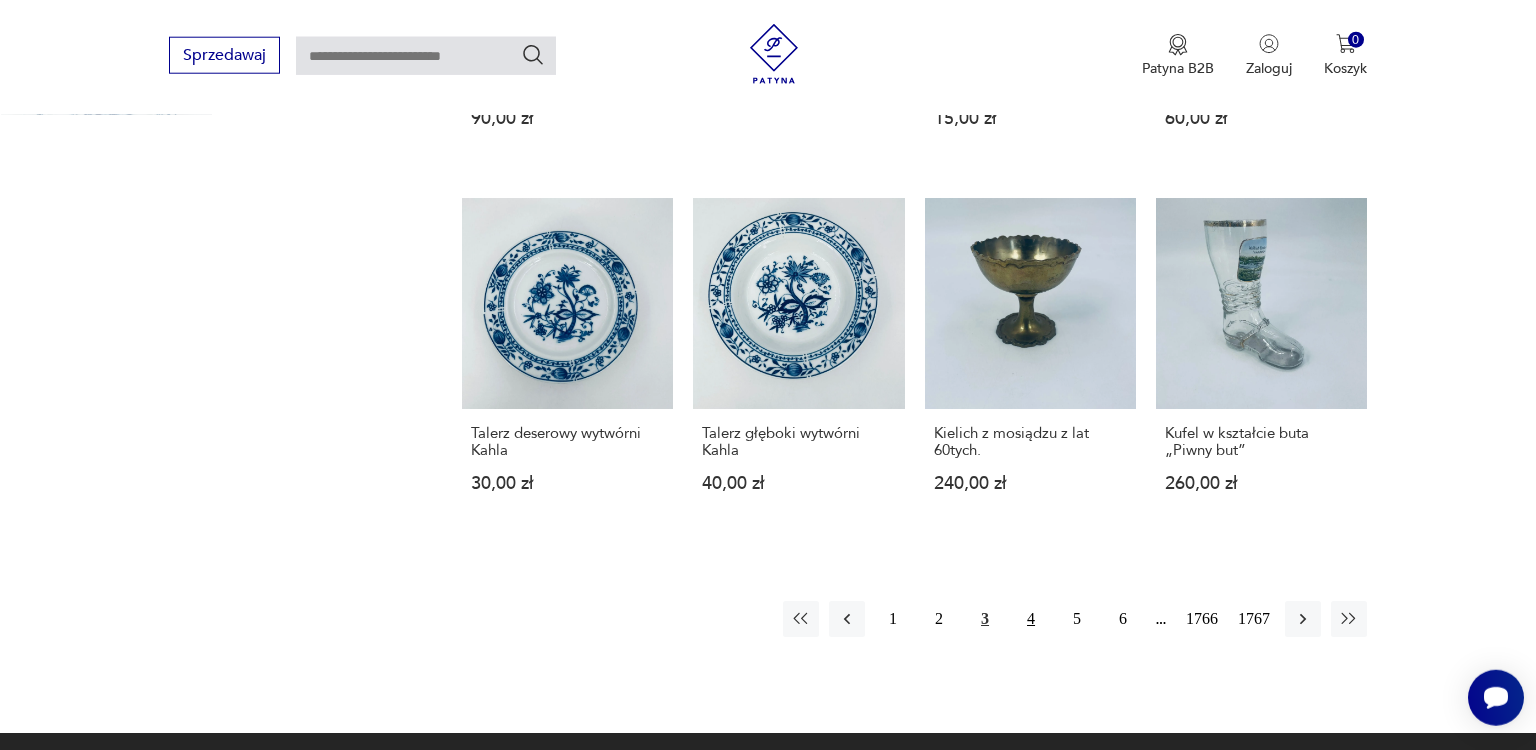 click on "4" at bounding box center (1031, 619) 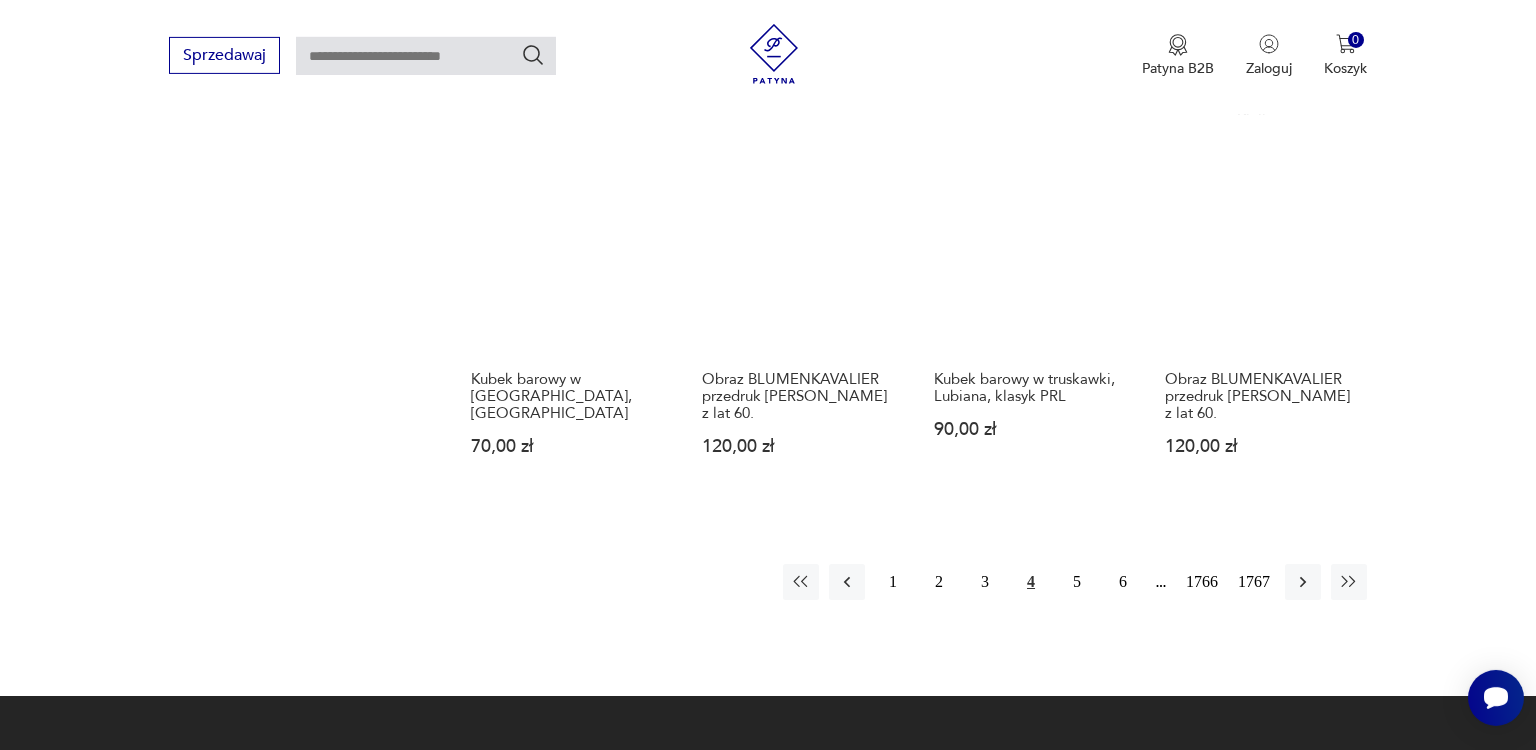 scroll, scrollTop: 1735, scrollLeft: 0, axis: vertical 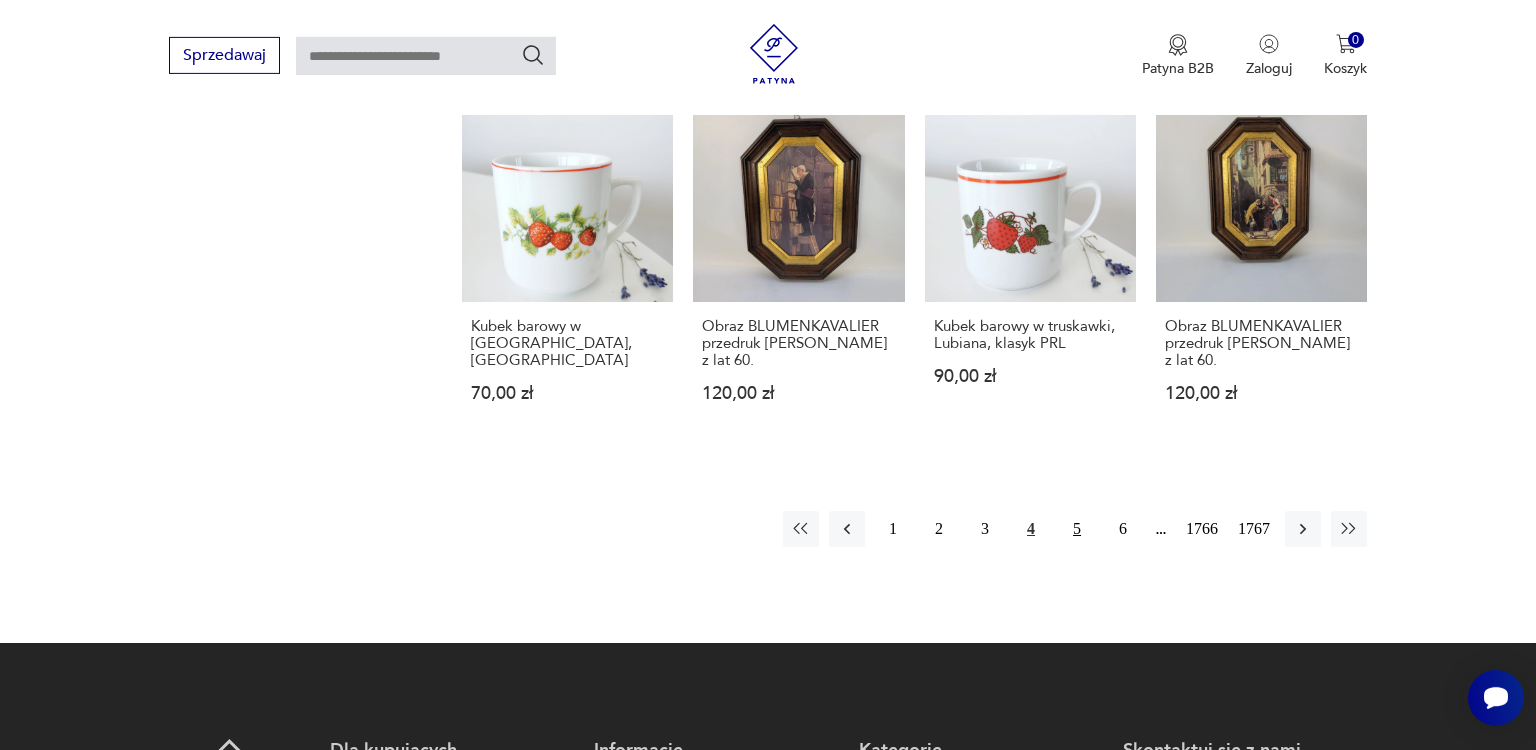 click on "5" at bounding box center (1077, 529) 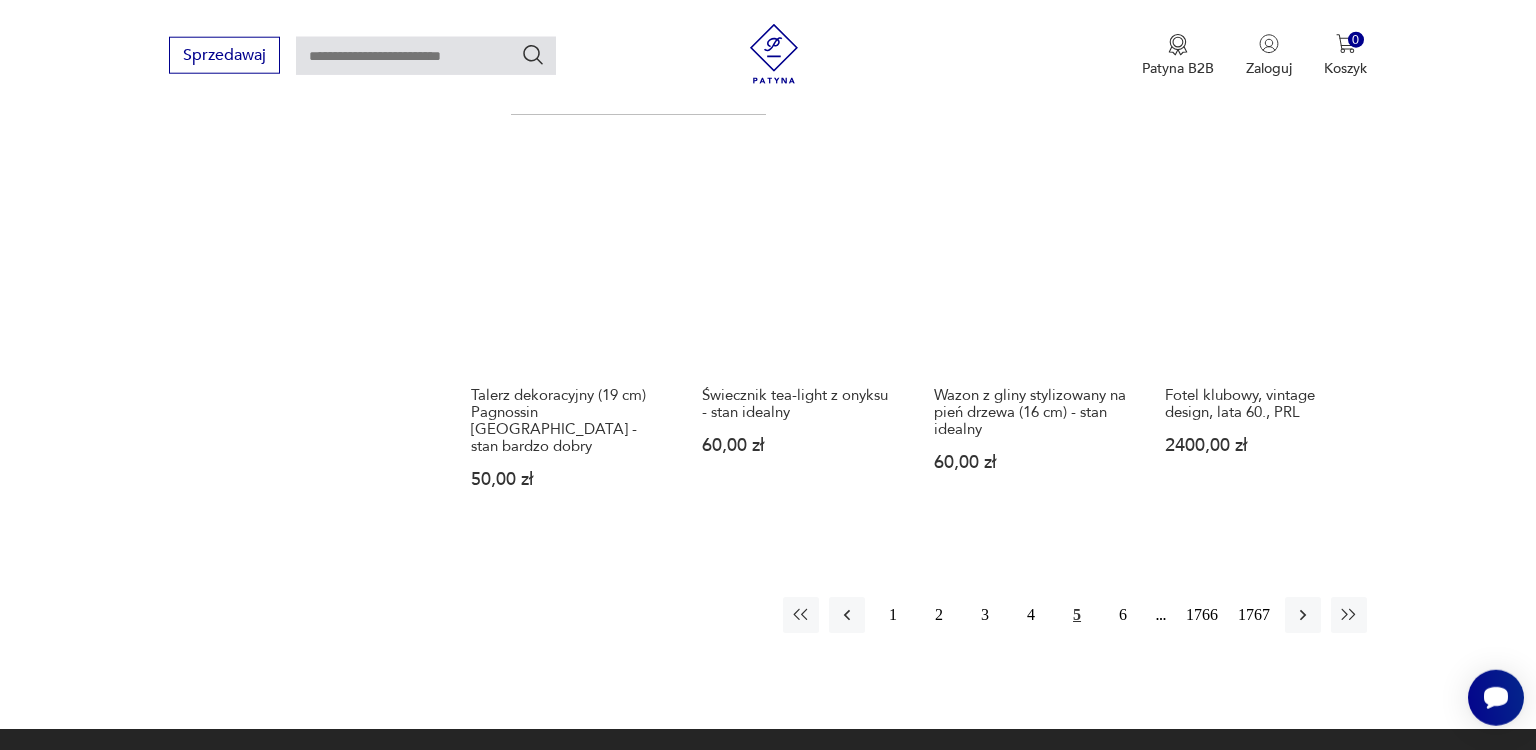 scroll, scrollTop: 1736, scrollLeft: 0, axis: vertical 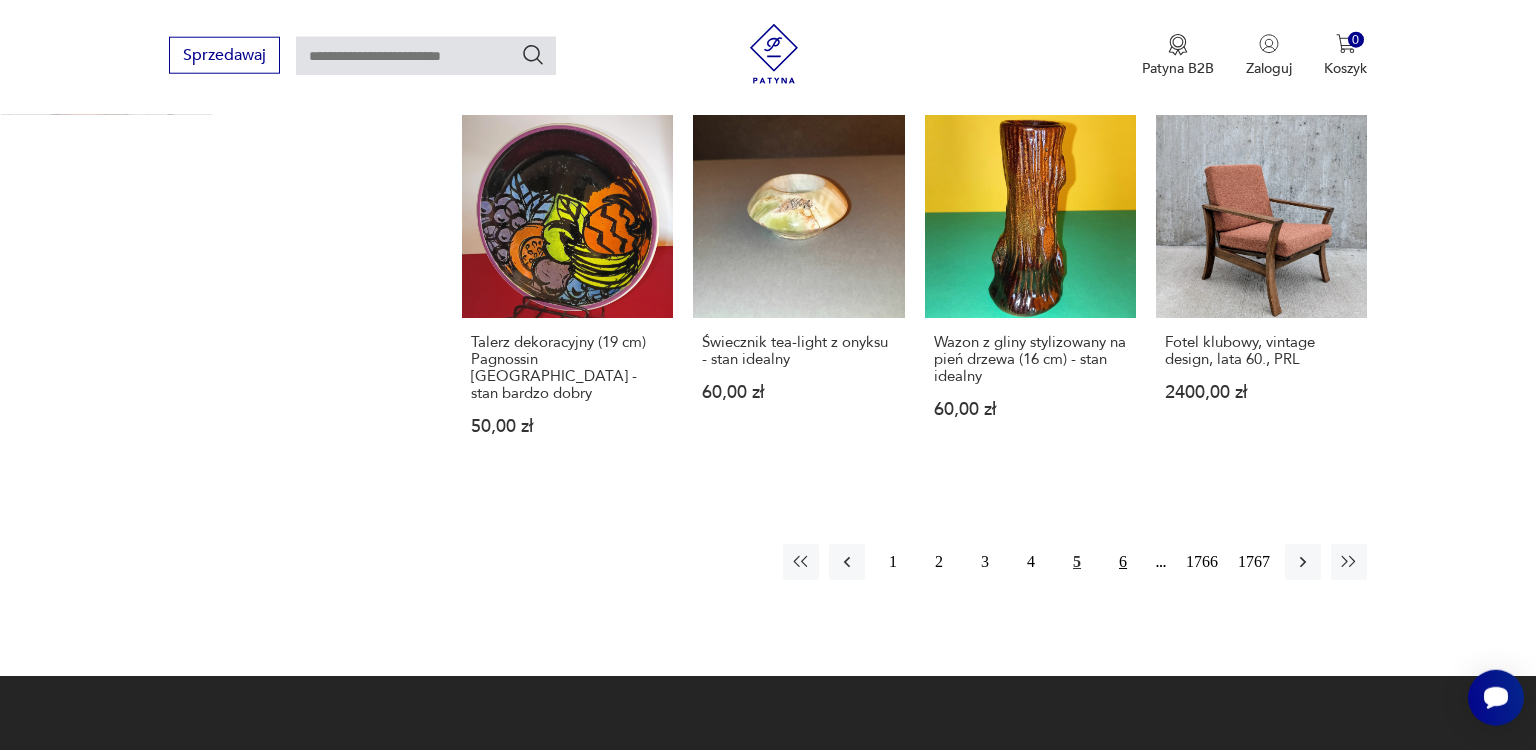 click on "6" at bounding box center [1123, 562] 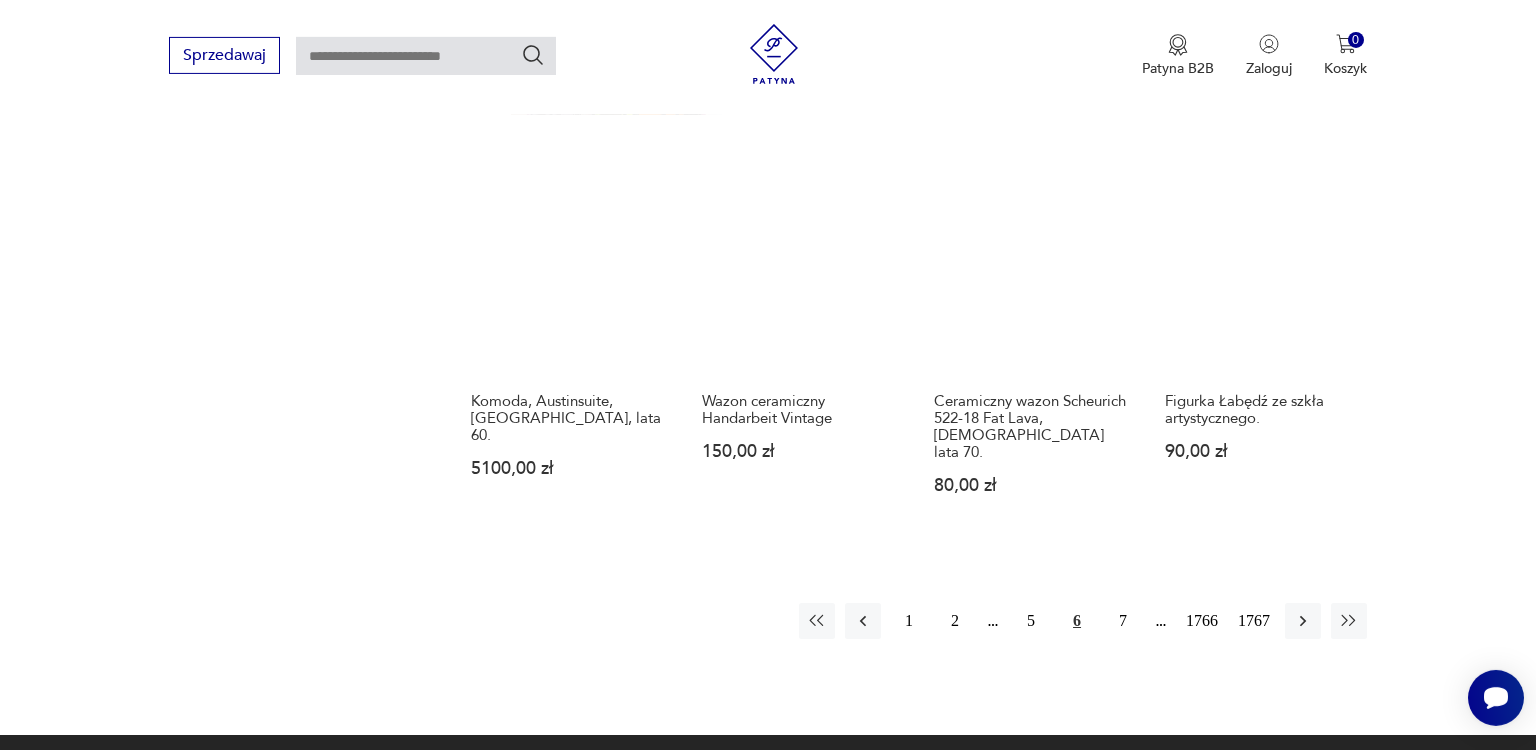 scroll, scrollTop: 1683, scrollLeft: 0, axis: vertical 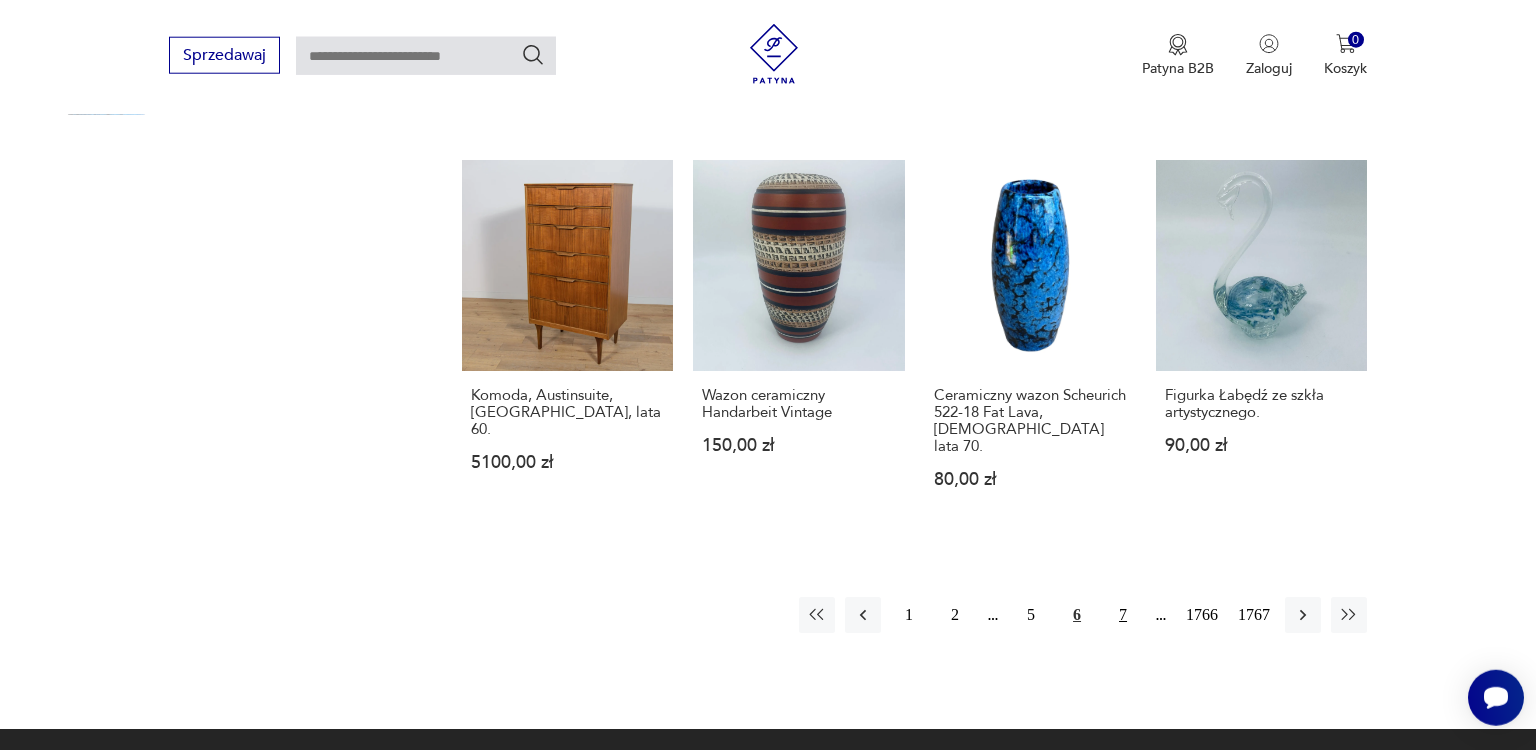 click on "7" at bounding box center [1123, 615] 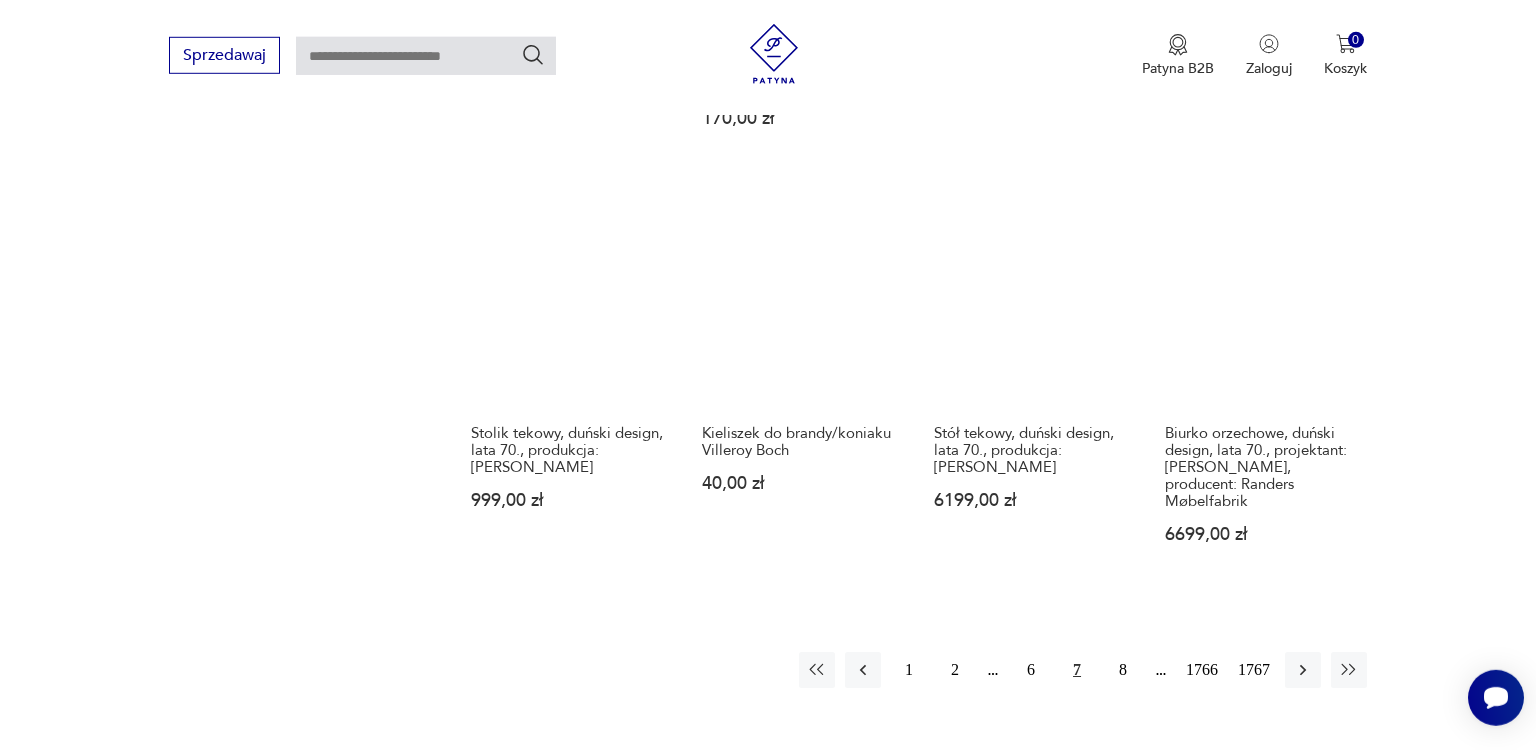 scroll, scrollTop: 1630, scrollLeft: 0, axis: vertical 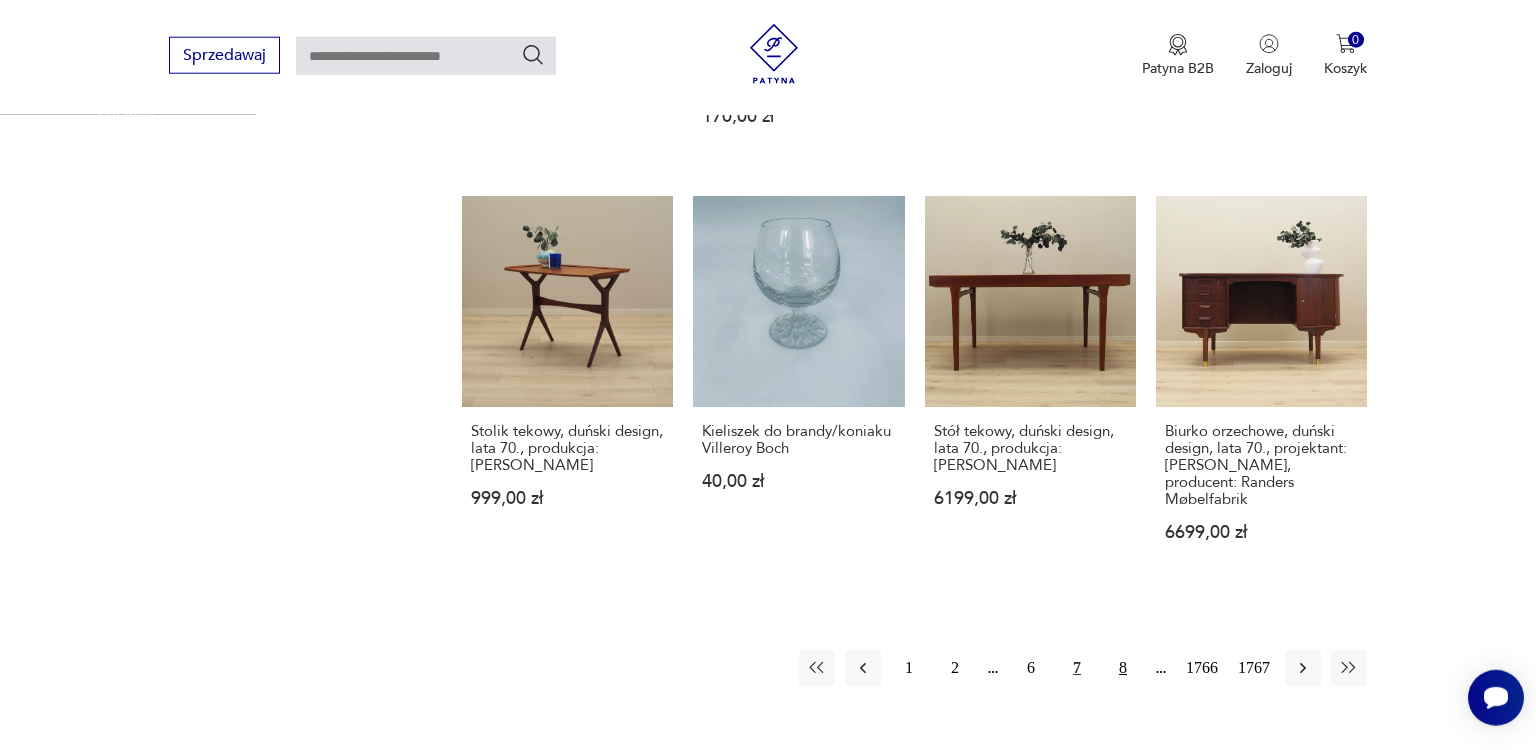 click on "8" at bounding box center (1123, 668) 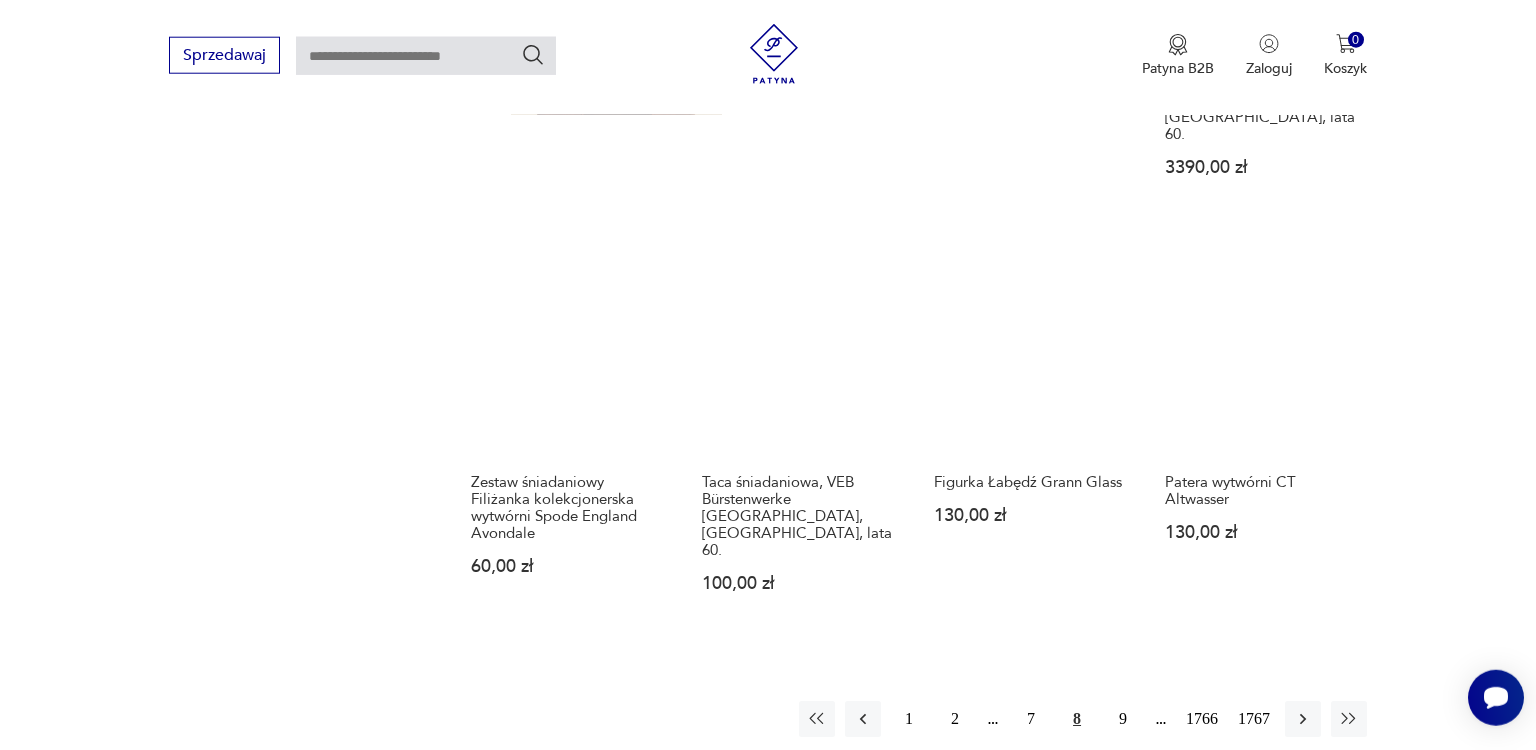 scroll, scrollTop: 1683, scrollLeft: 0, axis: vertical 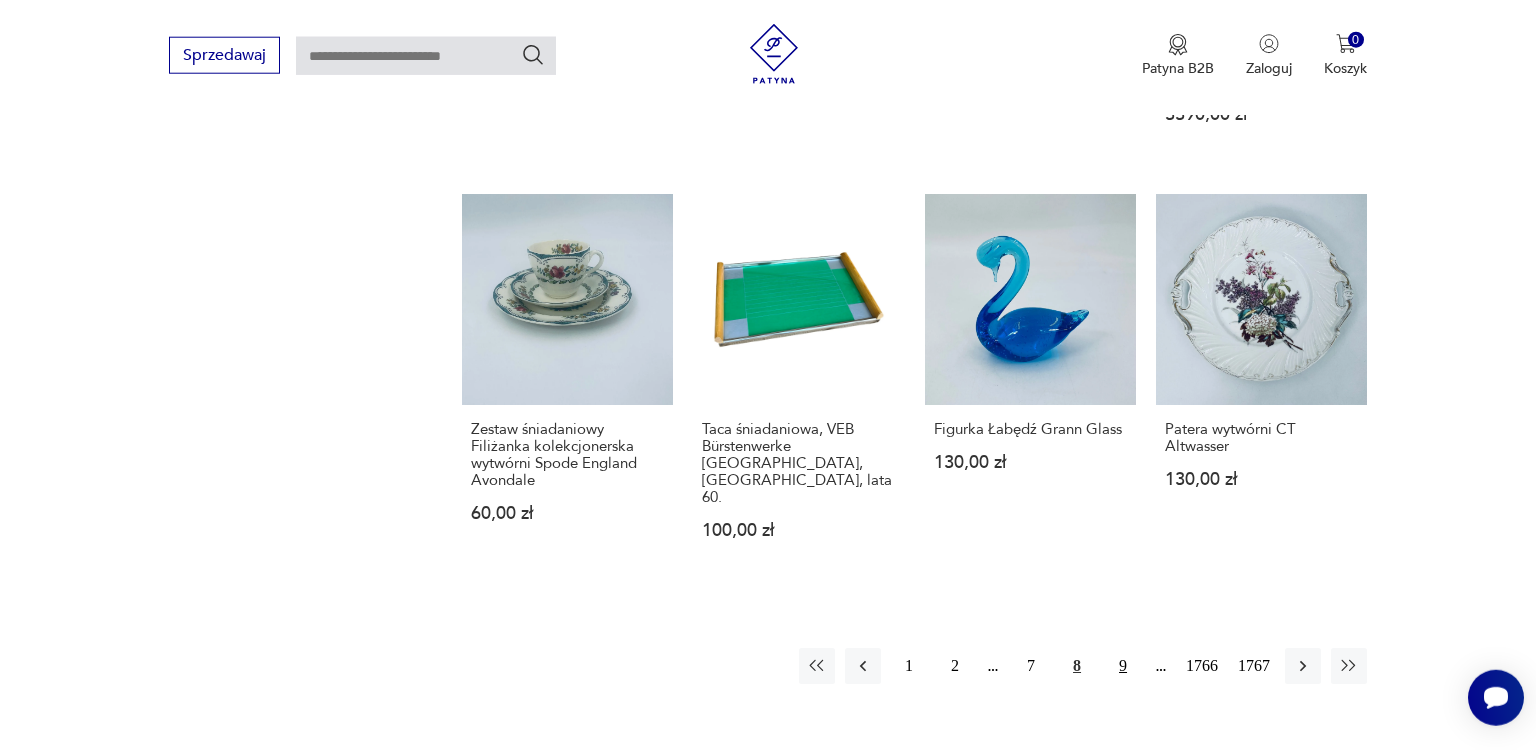 click on "9" at bounding box center [1123, 666] 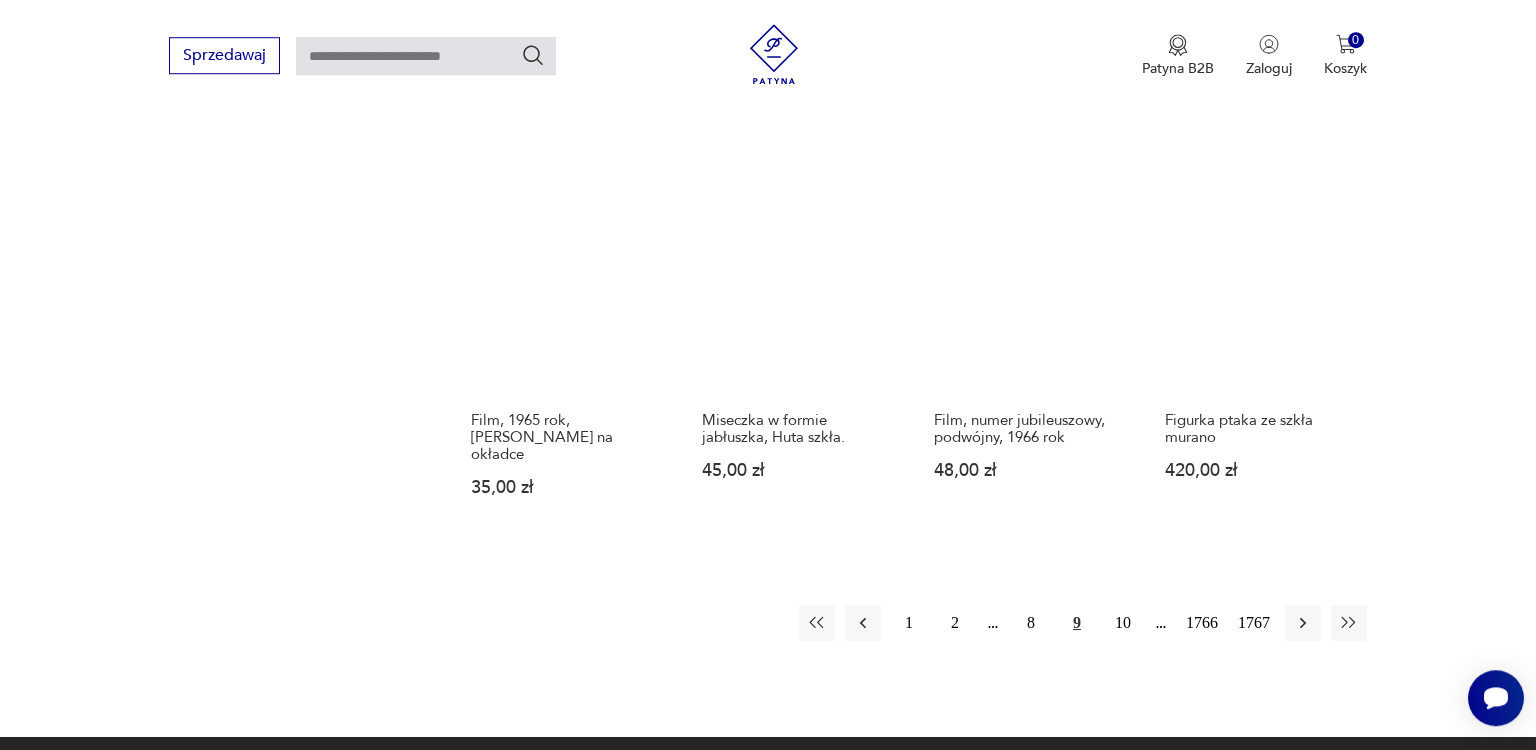 scroll, scrollTop: 1630, scrollLeft: 0, axis: vertical 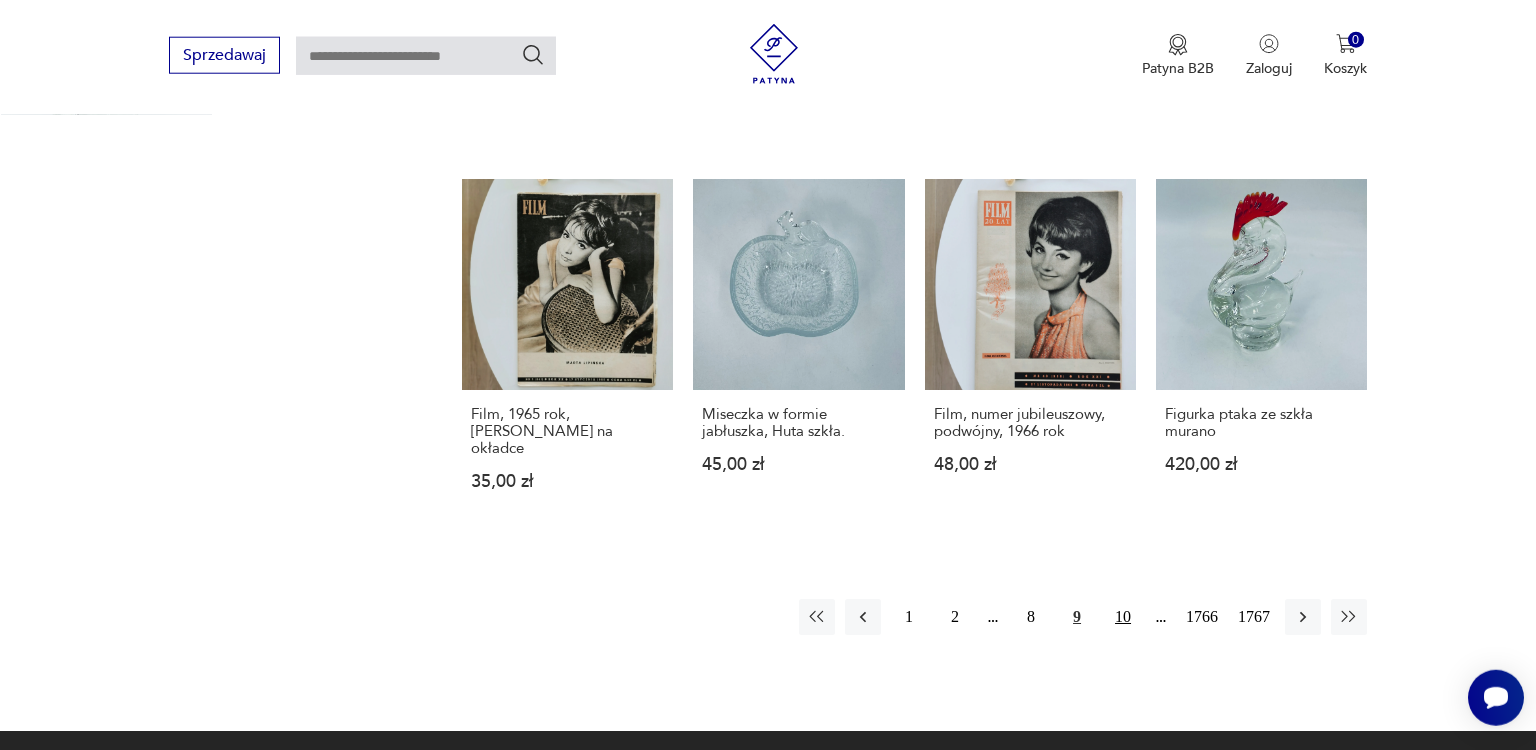 click on "10" at bounding box center [1123, 617] 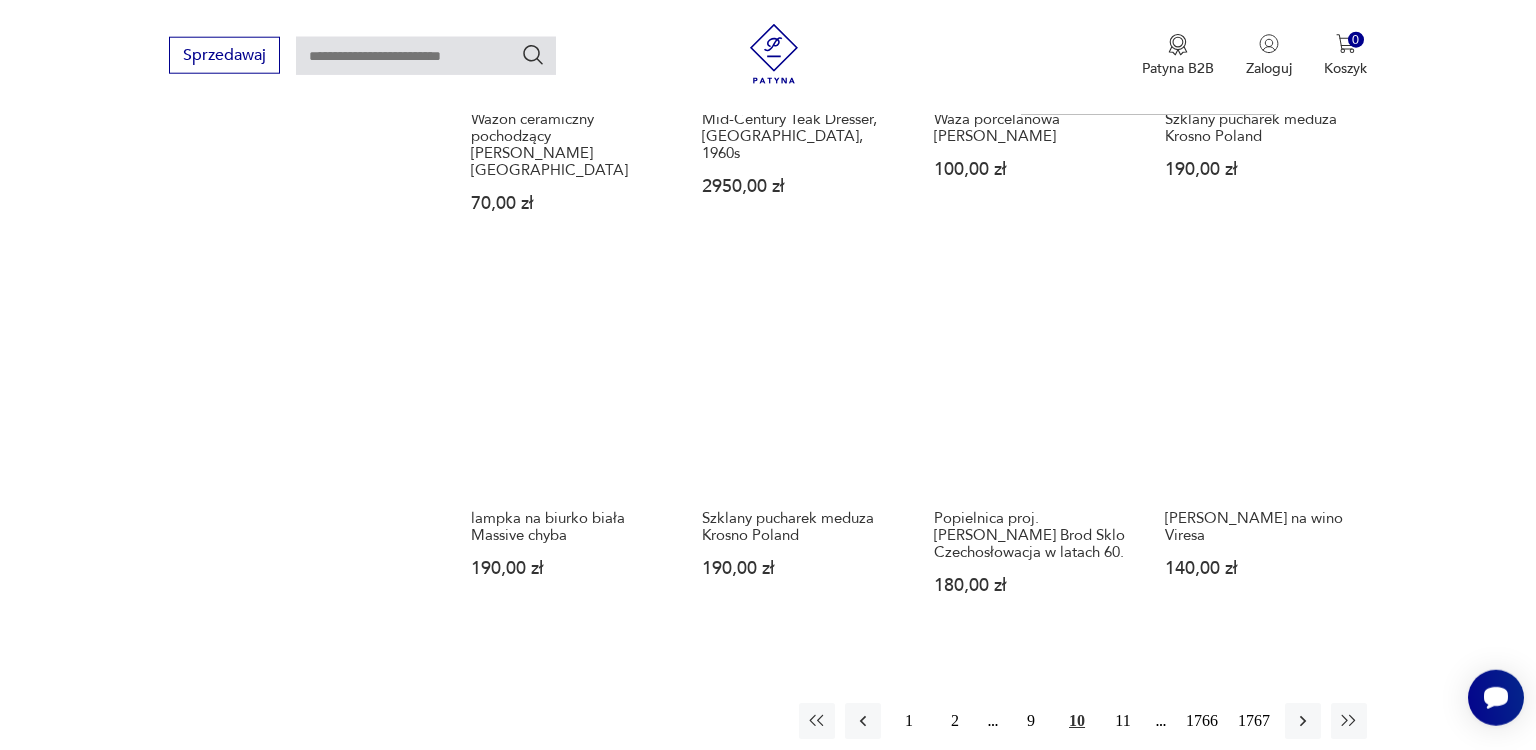 scroll, scrollTop: 1630, scrollLeft: 0, axis: vertical 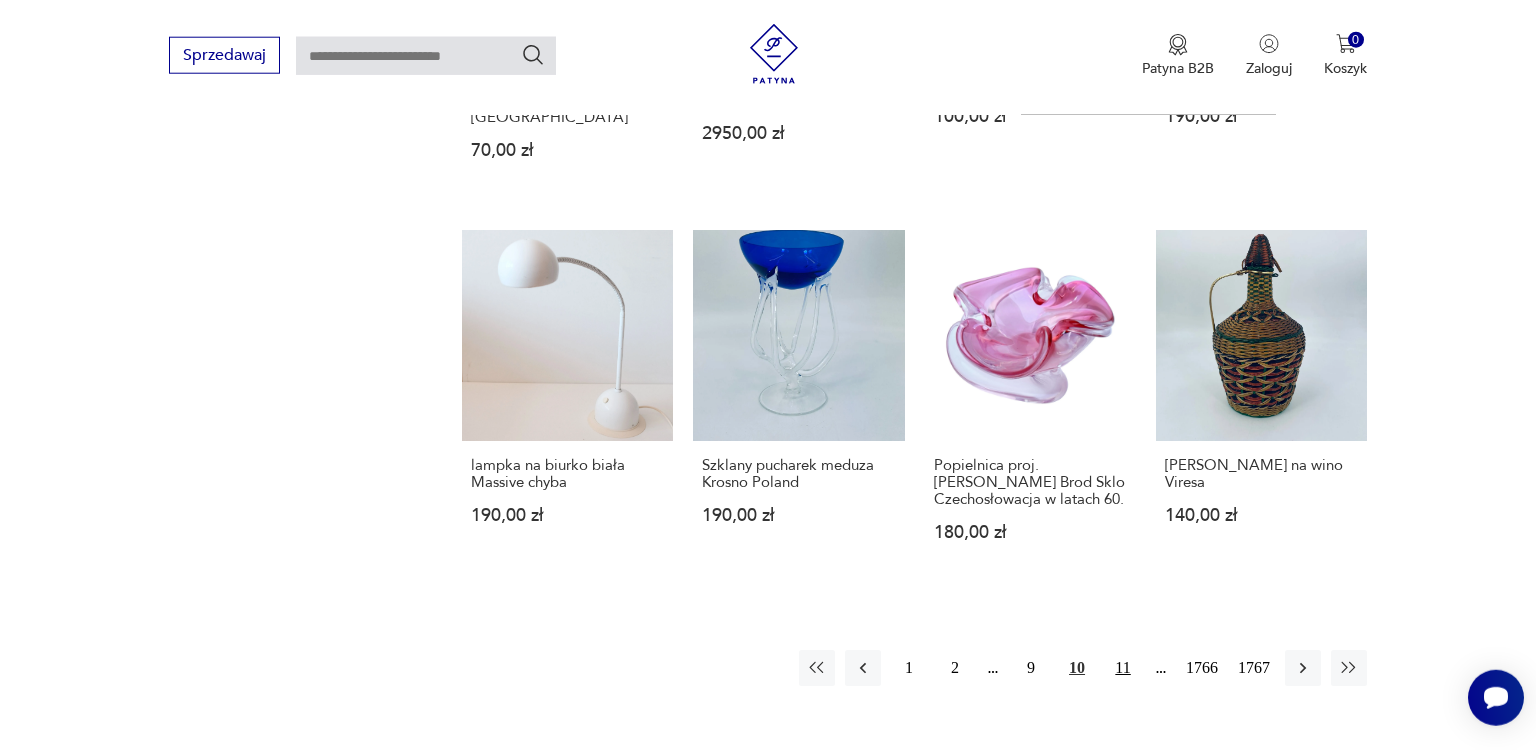 click on "11" at bounding box center [1123, 668] 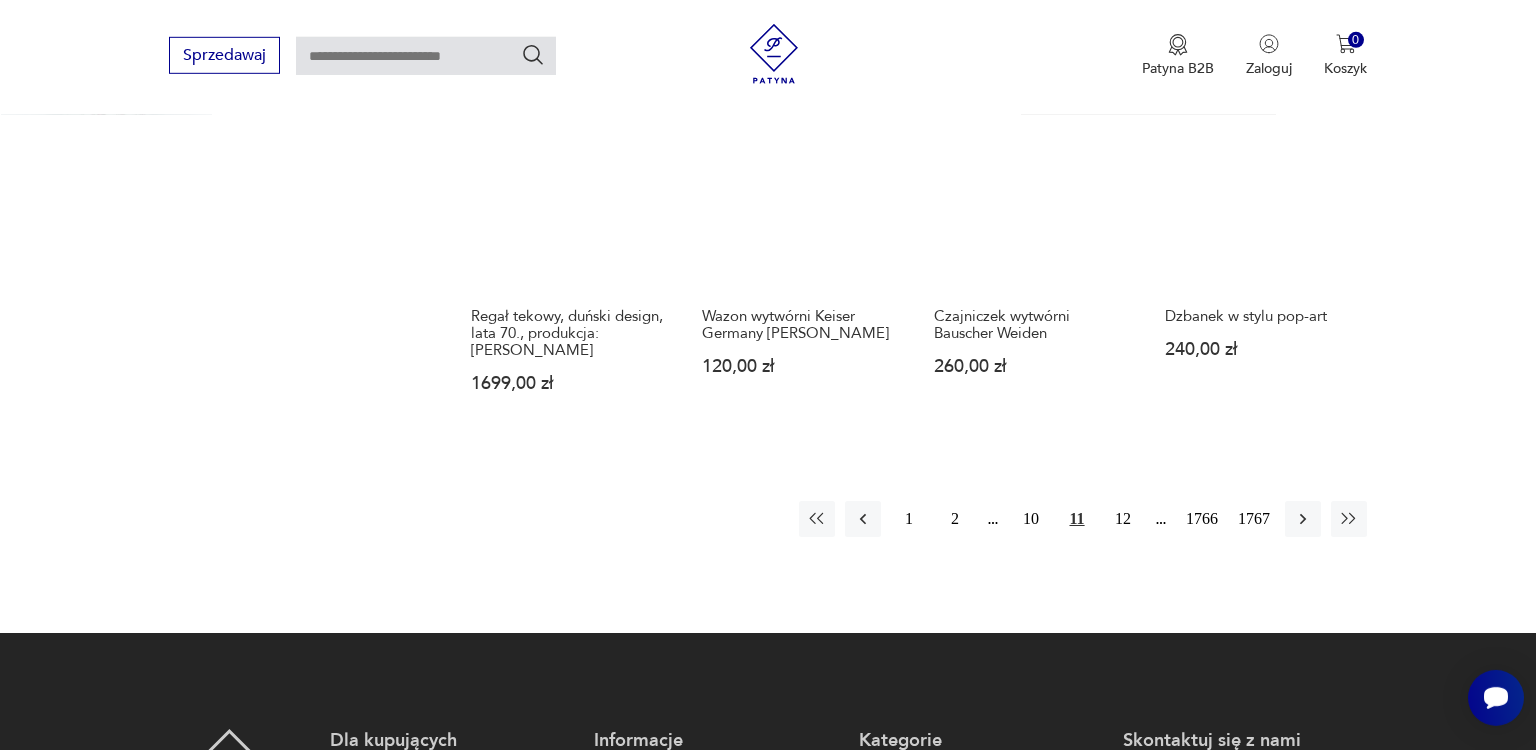 scroll, scrollTop: 1683, scrollLeft: 0, axis: vertical 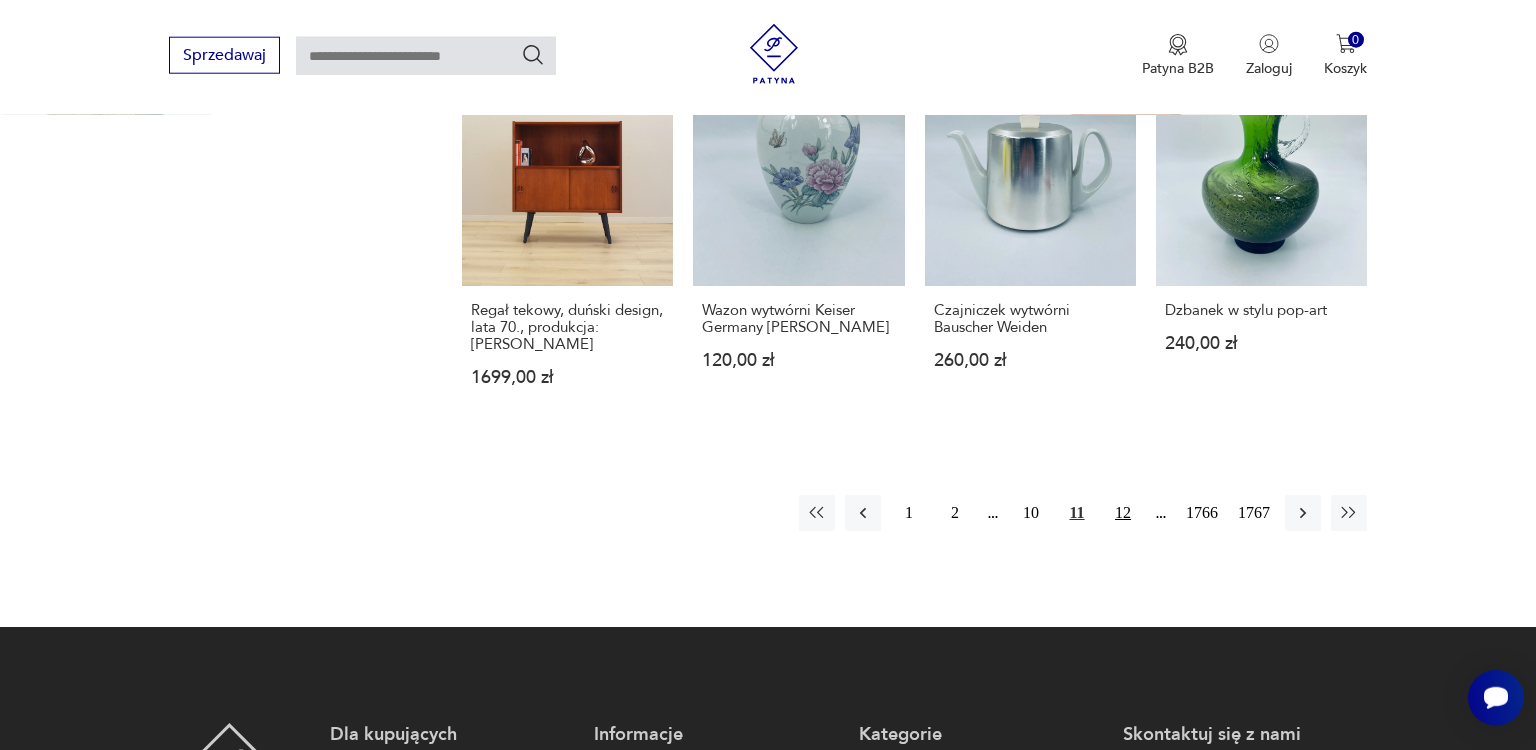 click on "12" at bounding box center [1123, 513] 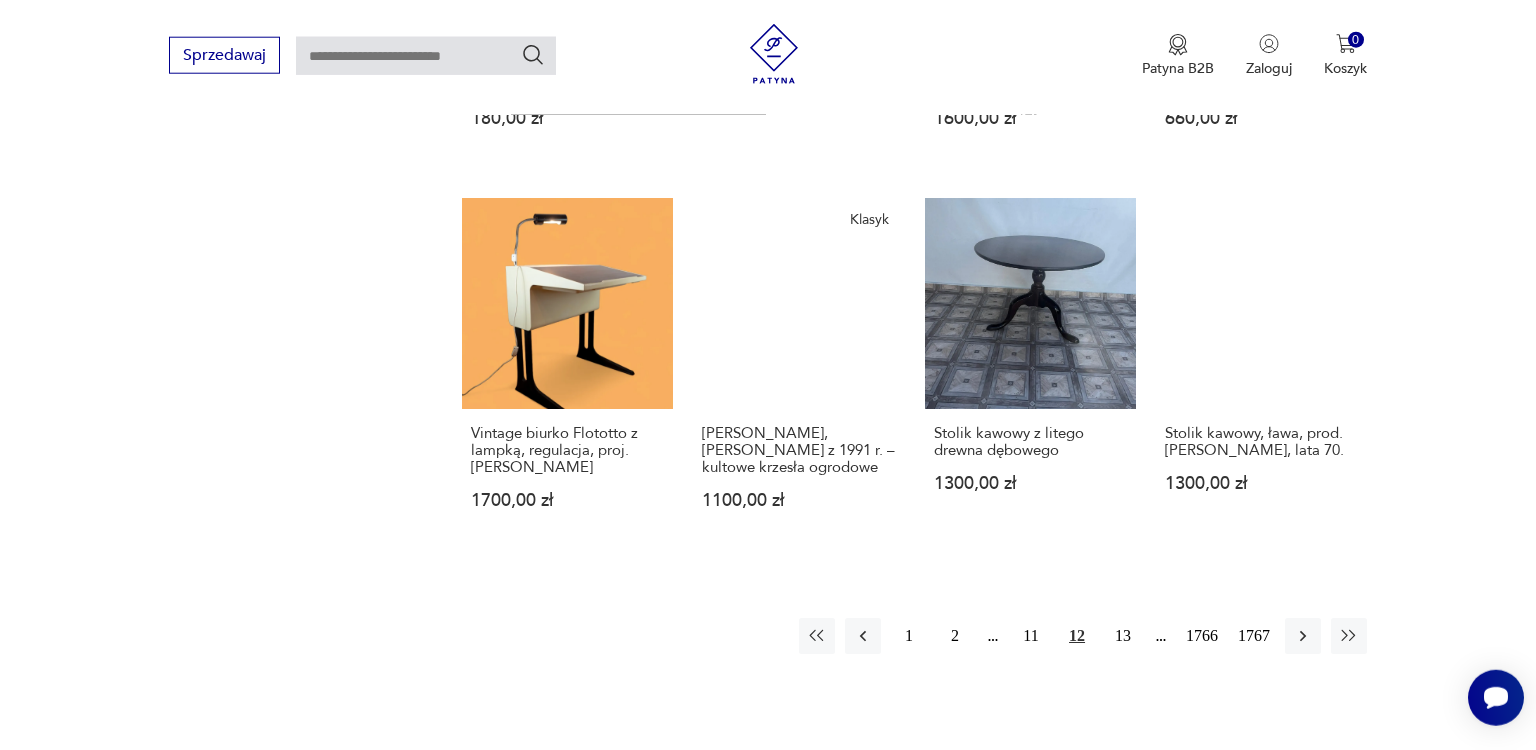 scroll, scrollTop: 1630, scrollLeft: 0, axis: vertical 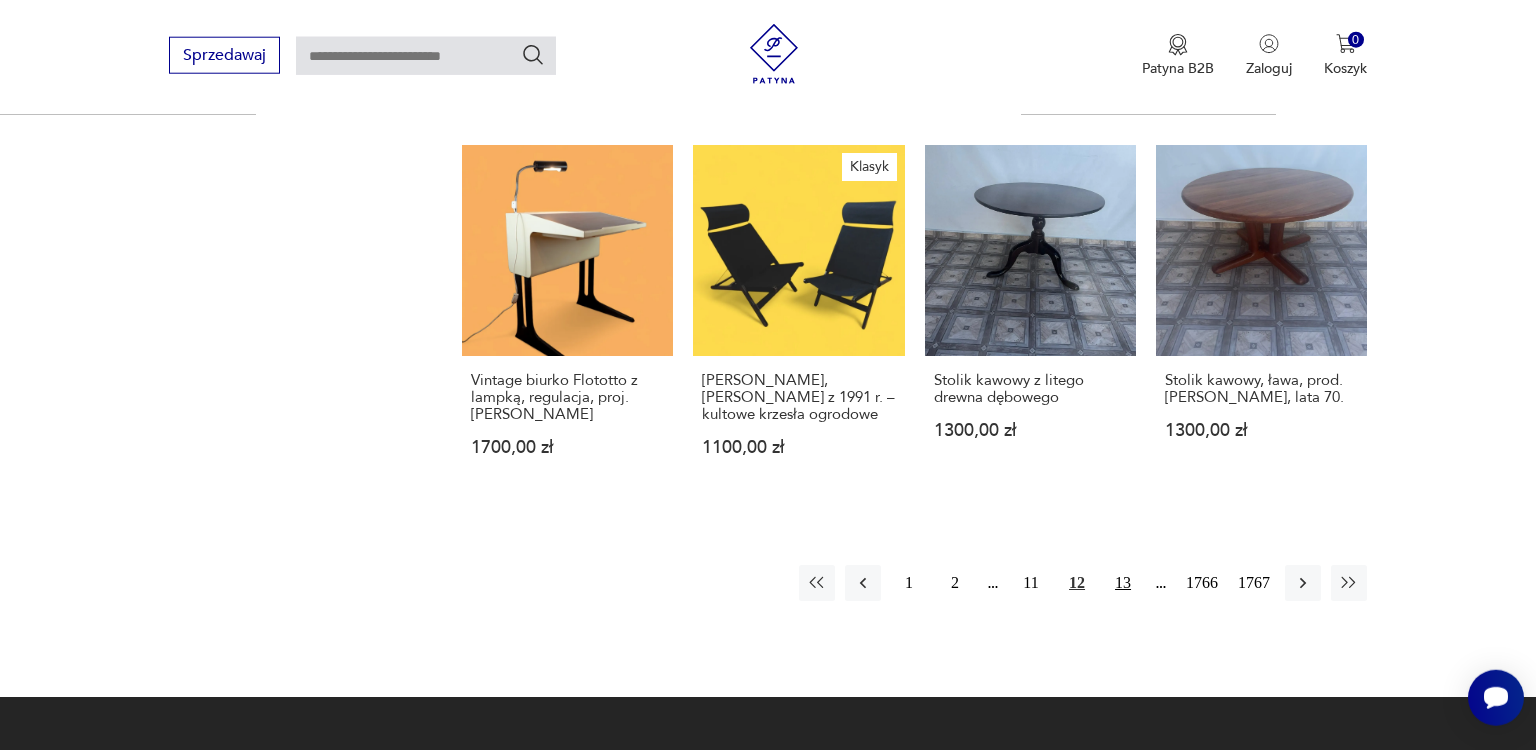 click on "13" at bounding box center [1123, 583] 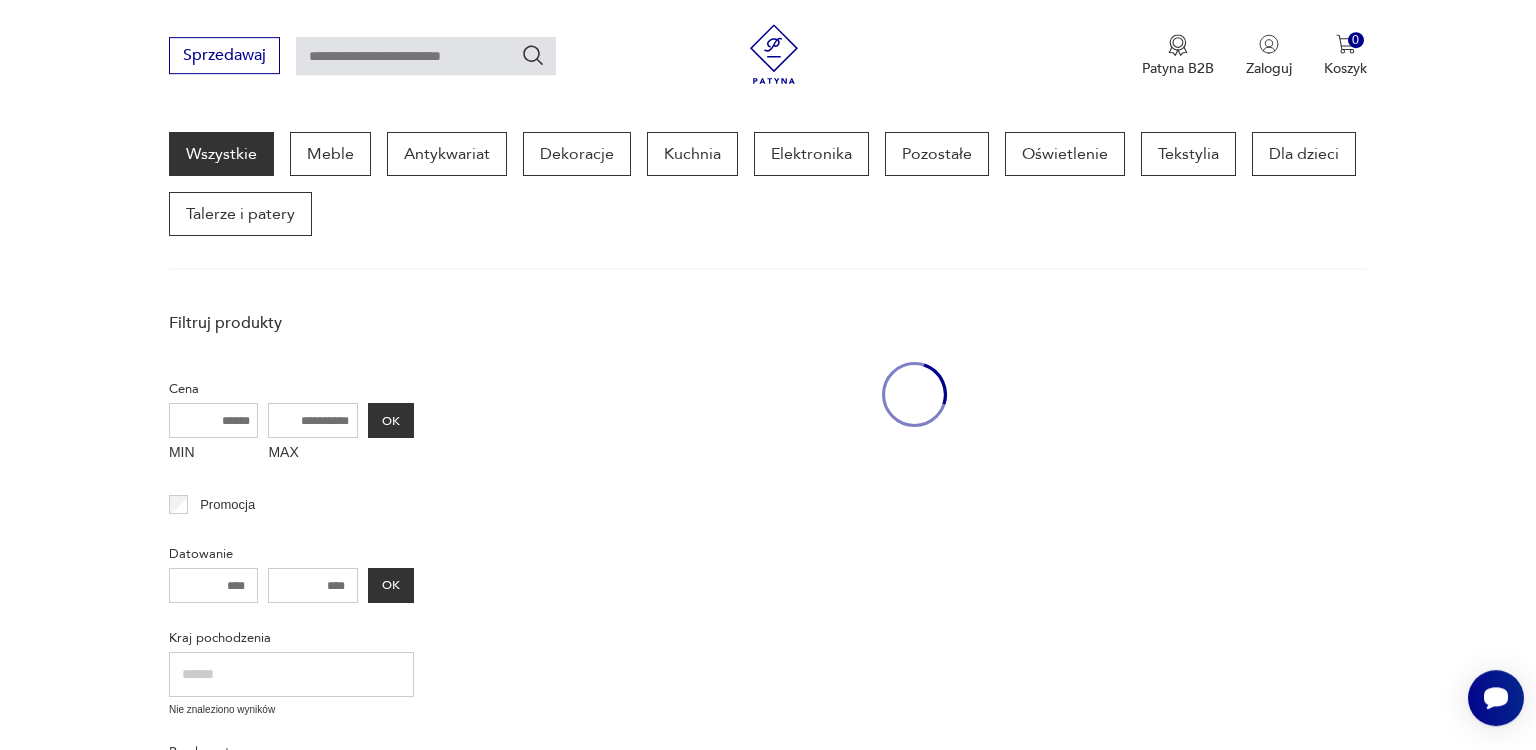 scroll, scrollTop: 257, scrollLeft: 0, axis: vertical 